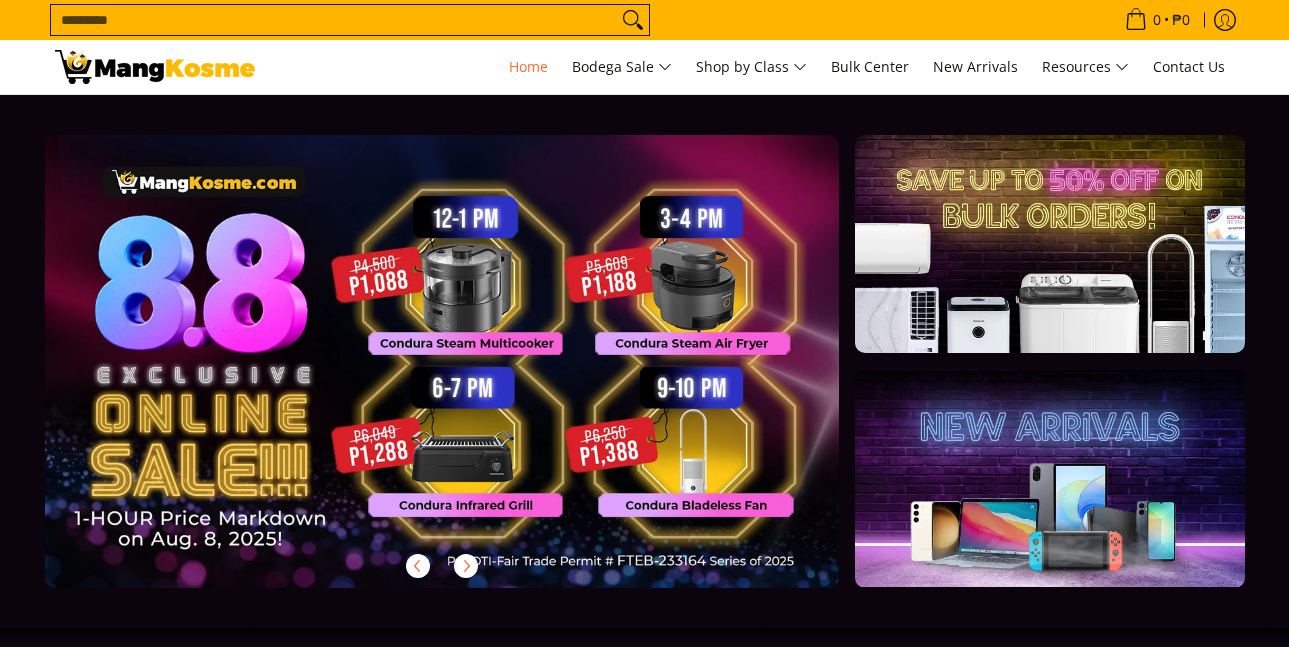 scroll, scrollTop: 0, scrollLeft: 0, axis: both 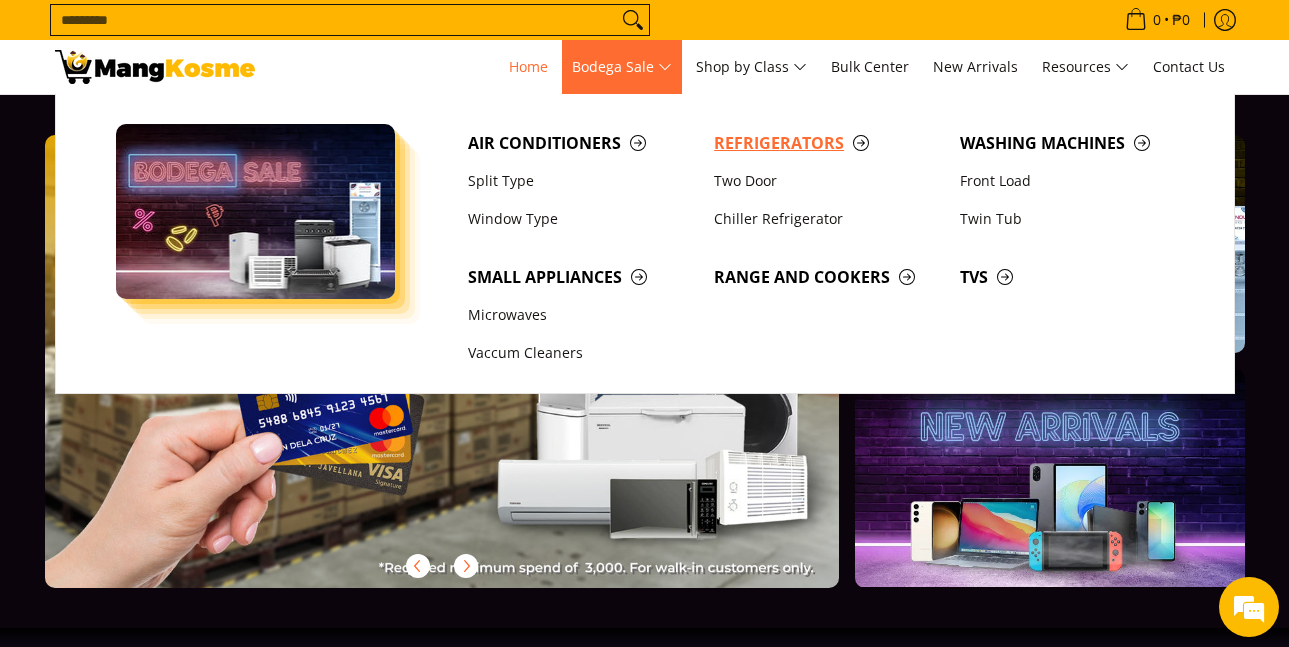 click on "Refrigerators" at bounding box center [827, 143] 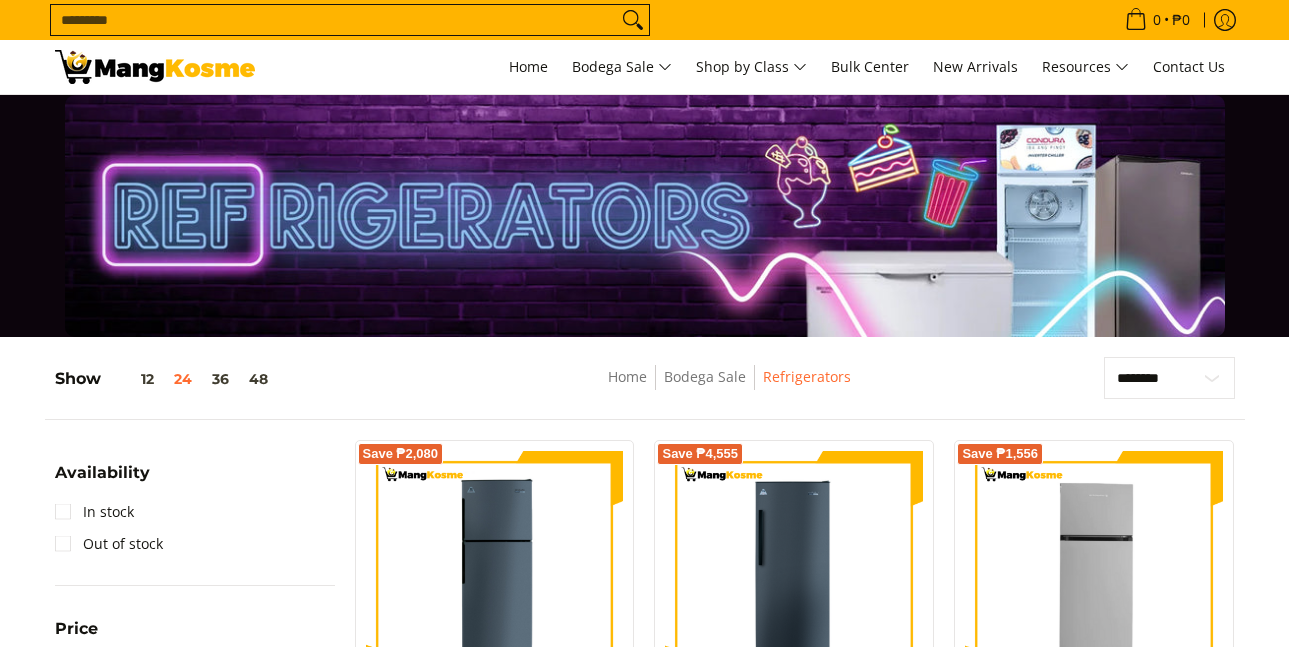 scroll, scrollTop: 167, scrollLeft: 0, axis: vertical 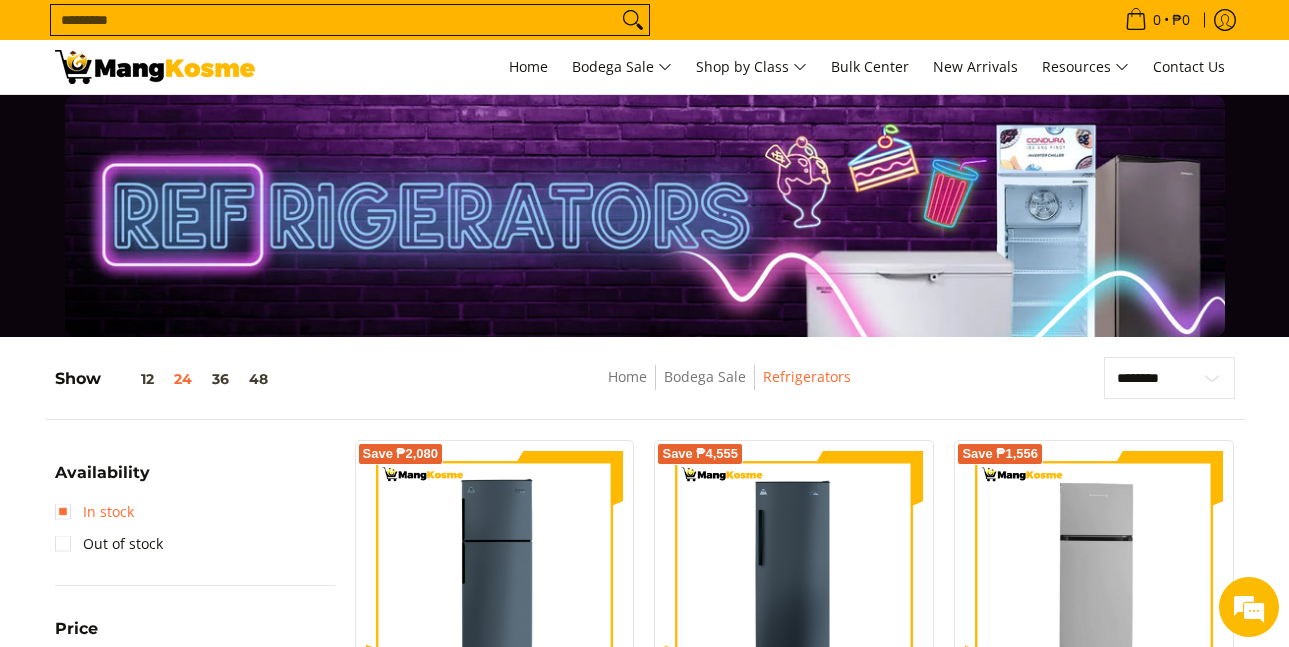 click on "In stock" at bounding box center [94, 512] 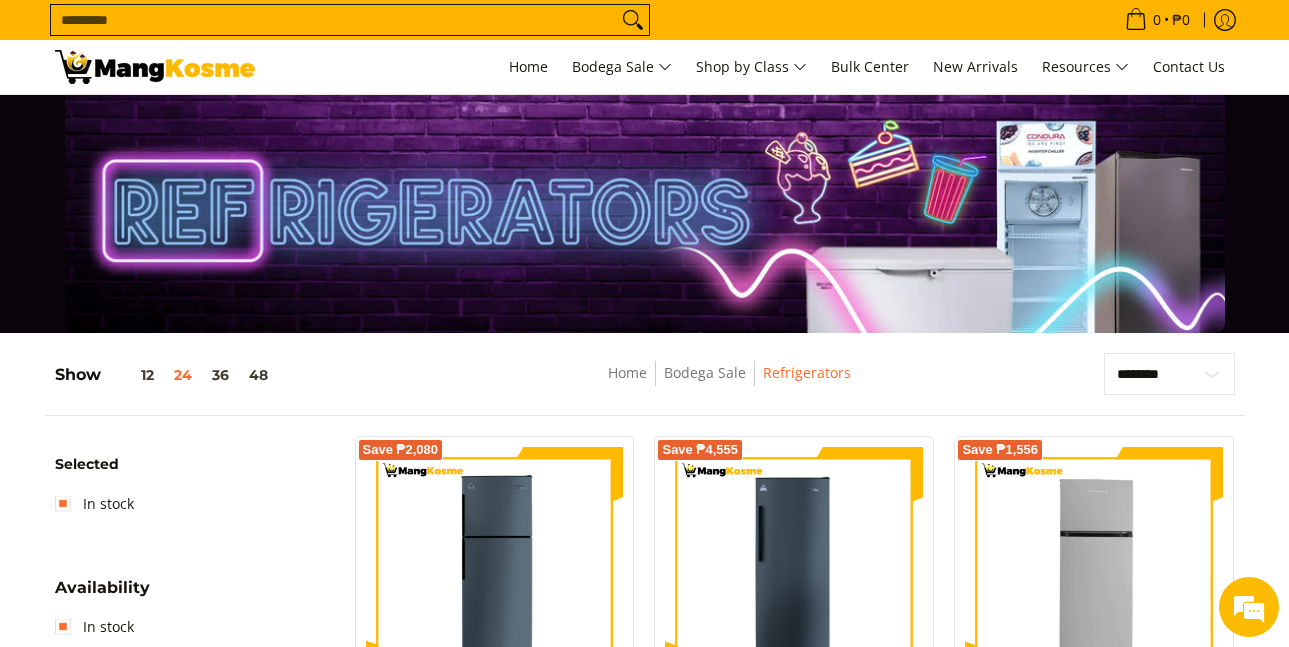 scroll, scrollTop: 0, scrollLeft: 0, axis: both 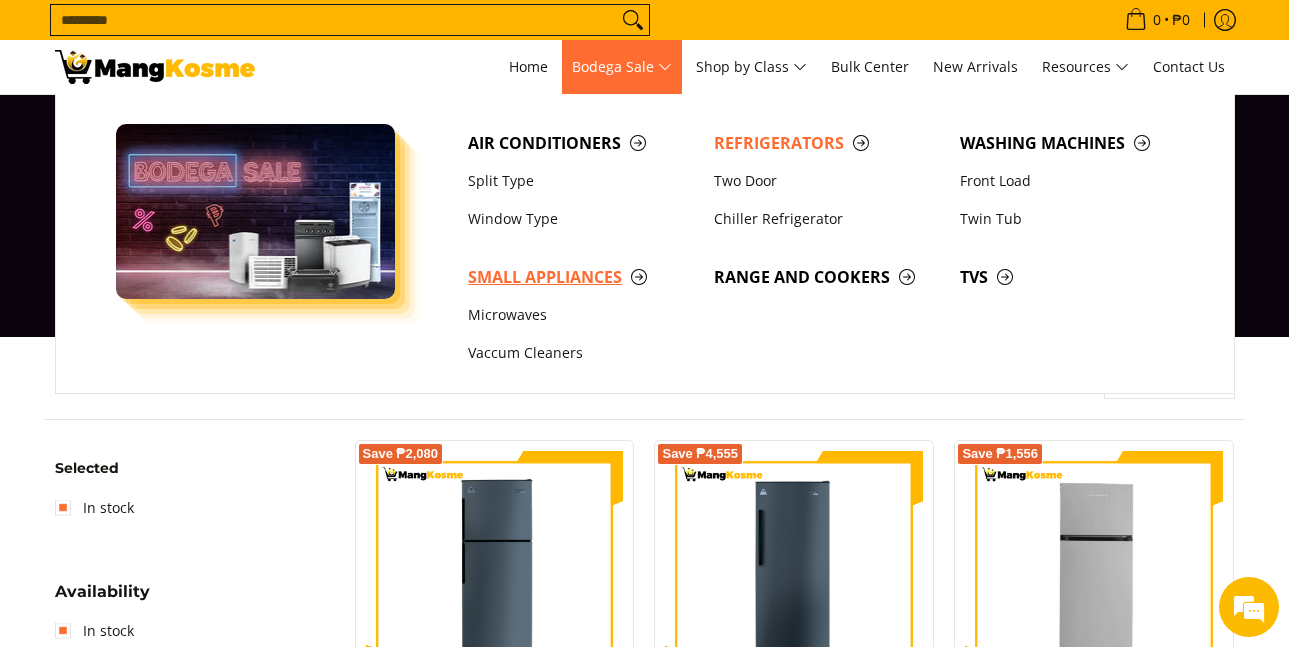 click on "Small Appliances" at bounding box center [581, 277] 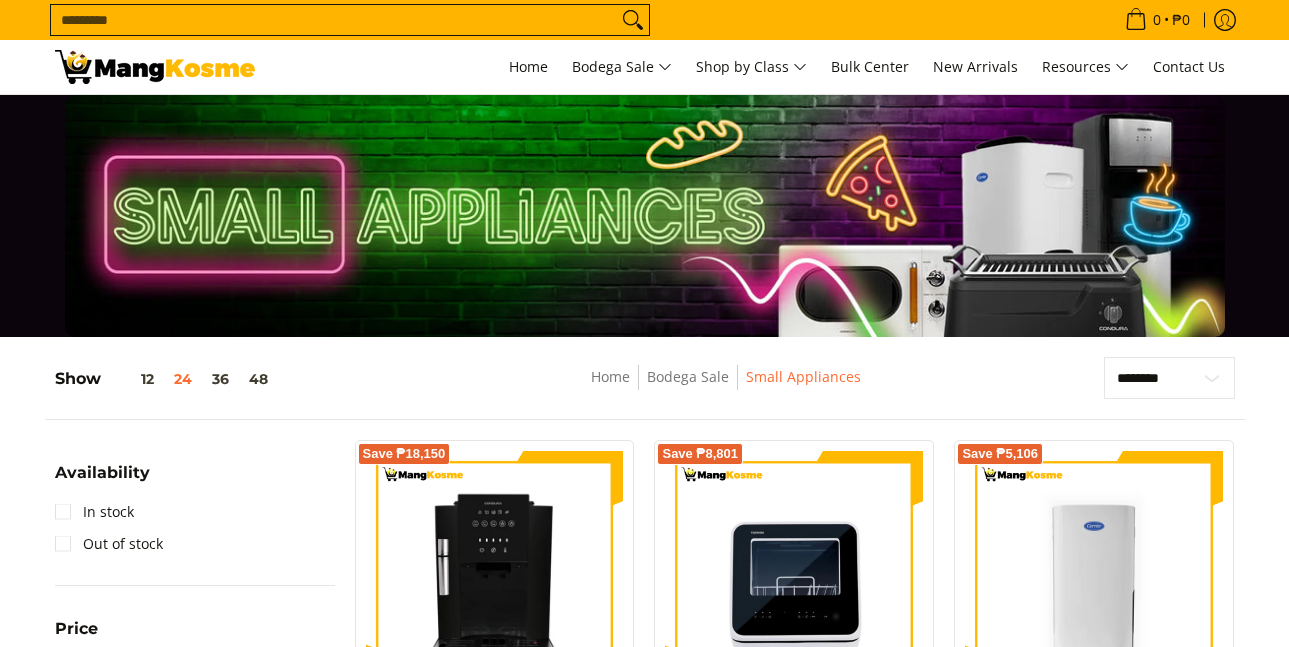 scroll, scrollTop: 0, scrollLeft: 0, axis: both 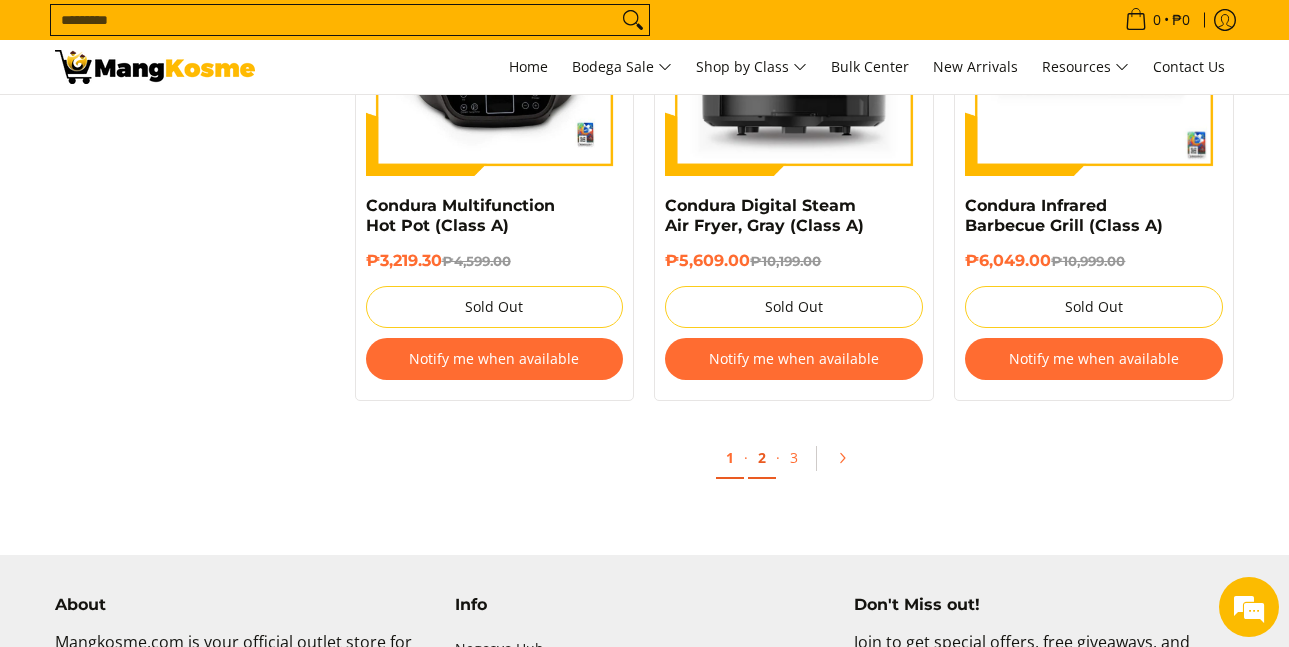 click on "2" at bounding box center (762, 458) 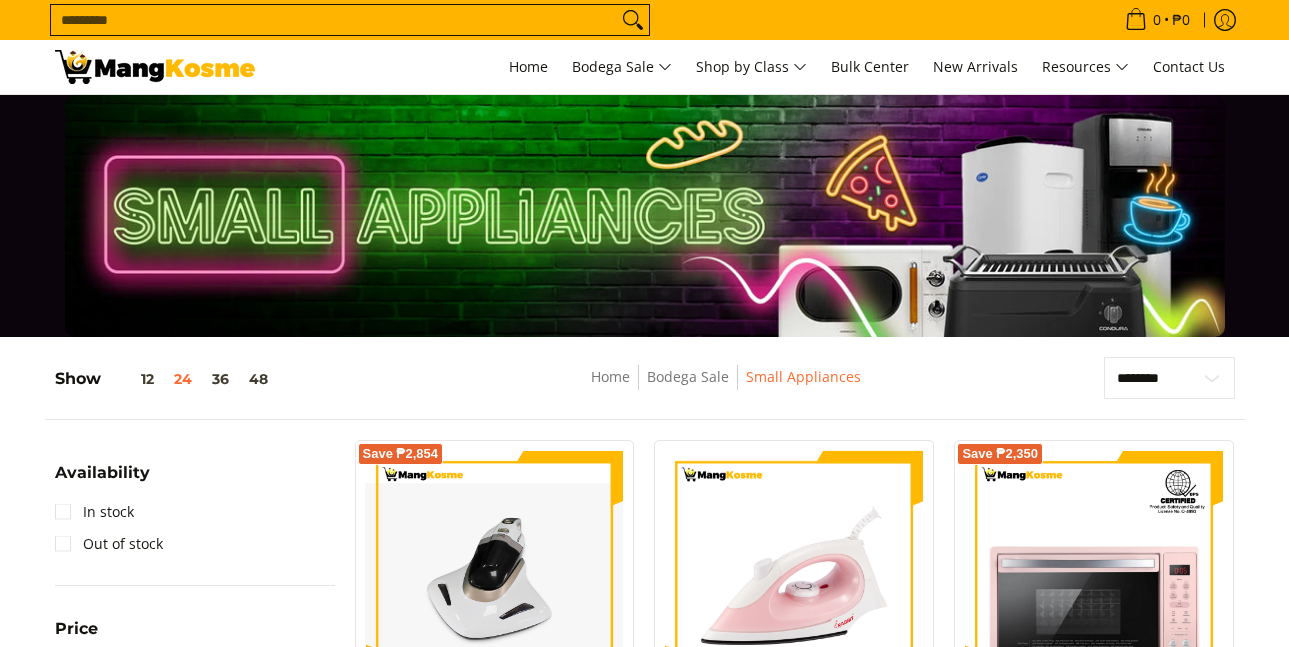 scroll, scrollTop: 0, scrollLeft: 0, axis: both 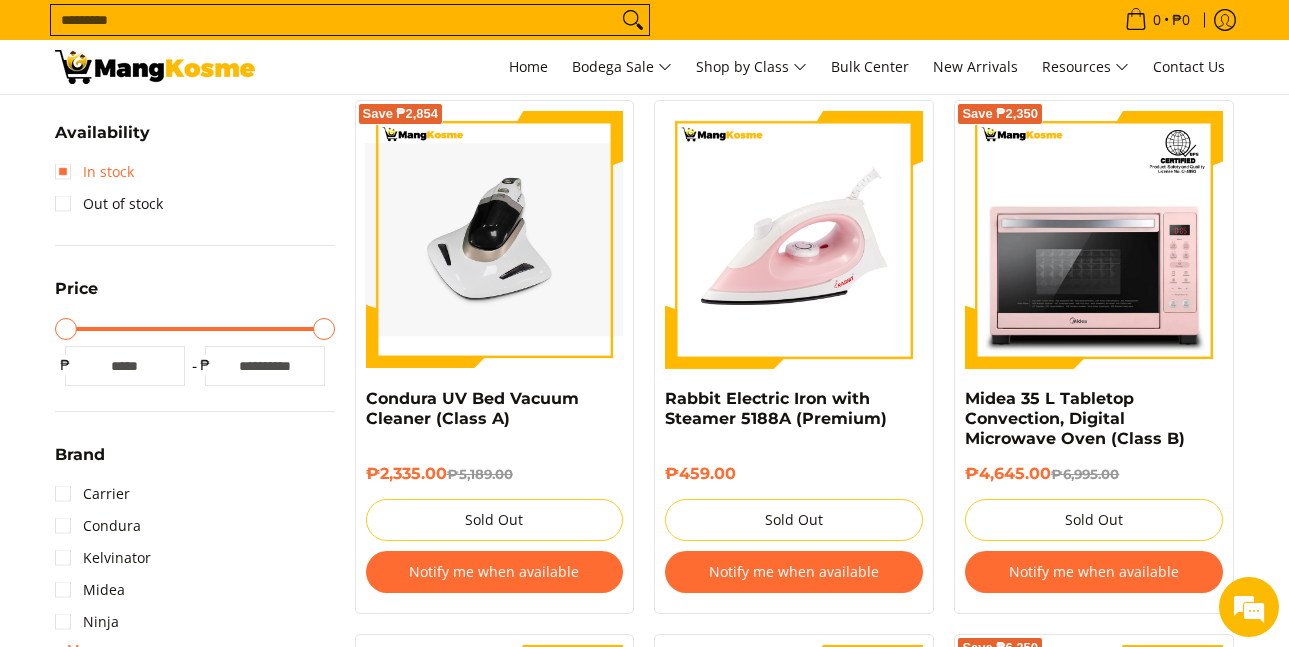 click on "In stock" at bounding box center (94, 172) 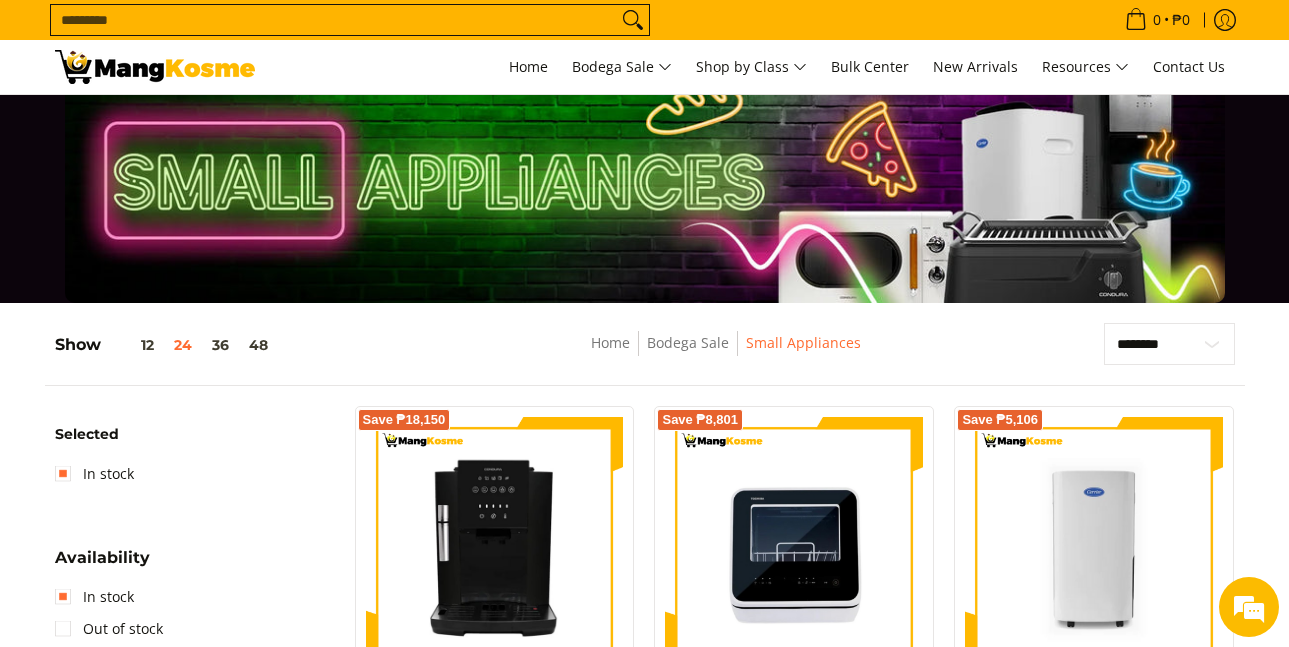 scroll, scrollTop: 0, scrollLeft: 0, axis: both 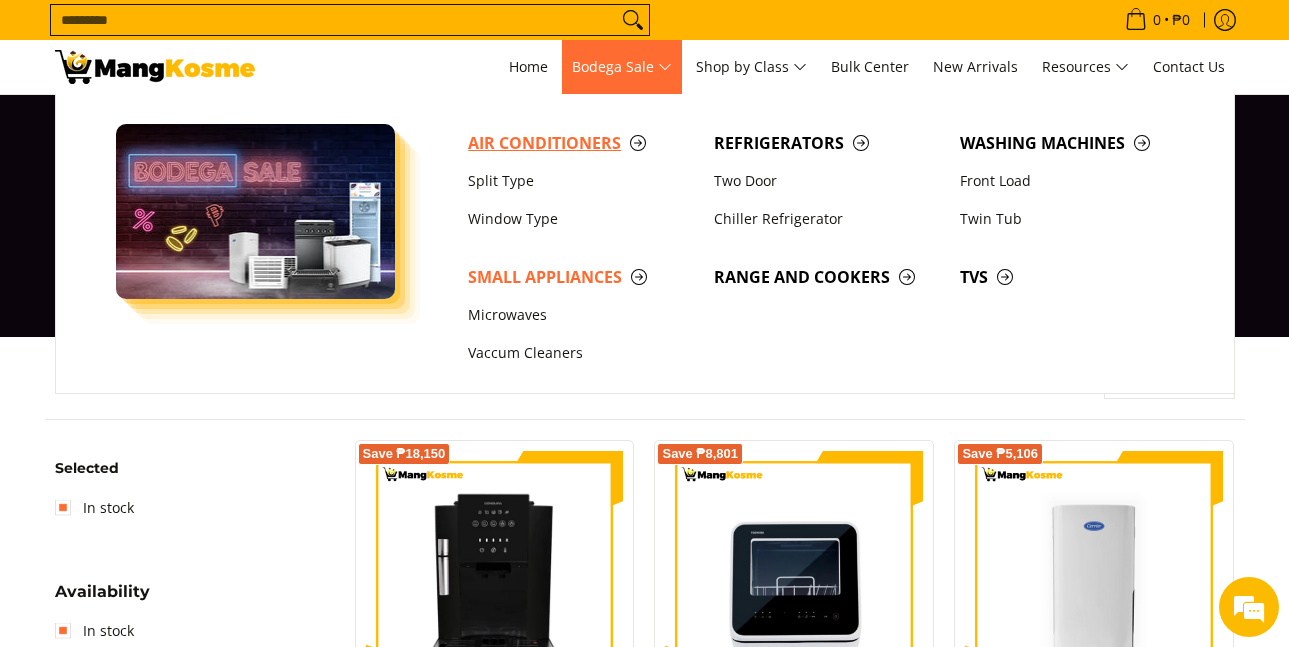 click on "Air Conditioners" at bounding box center [581, 143] 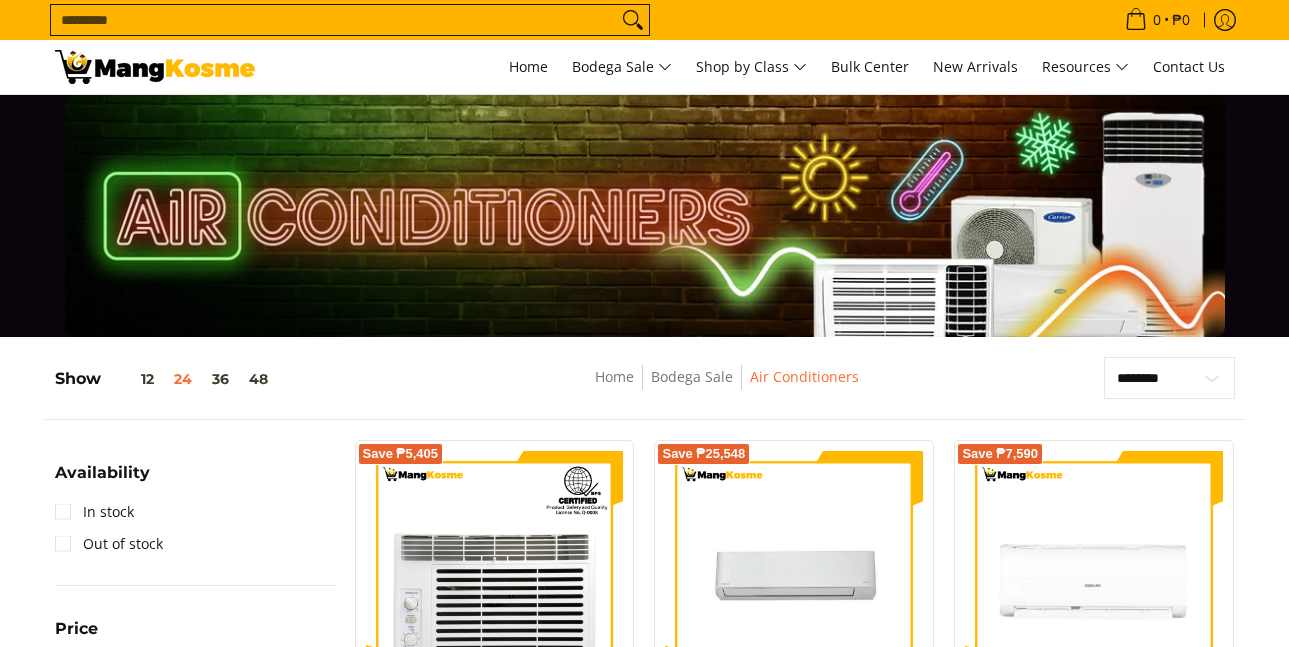 scroll, scrollTop: 363, scrollLeft: 0, axis: vertical 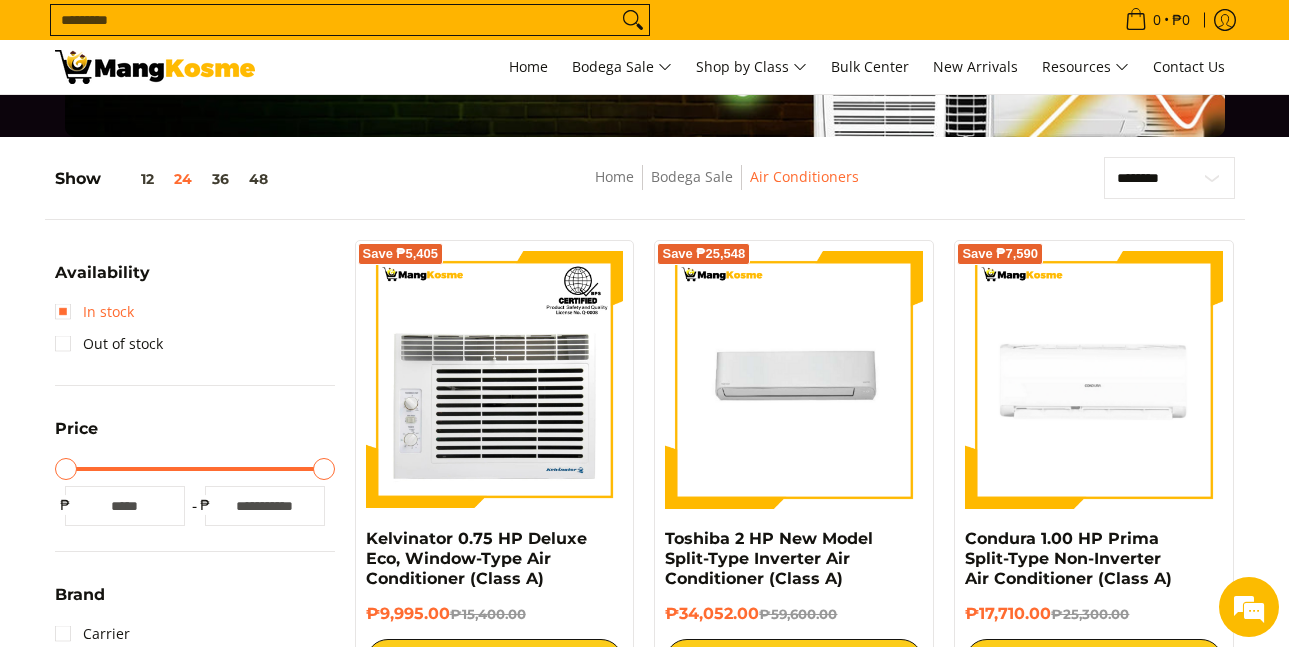 click on "In stock" at bounding box center (94, 312) 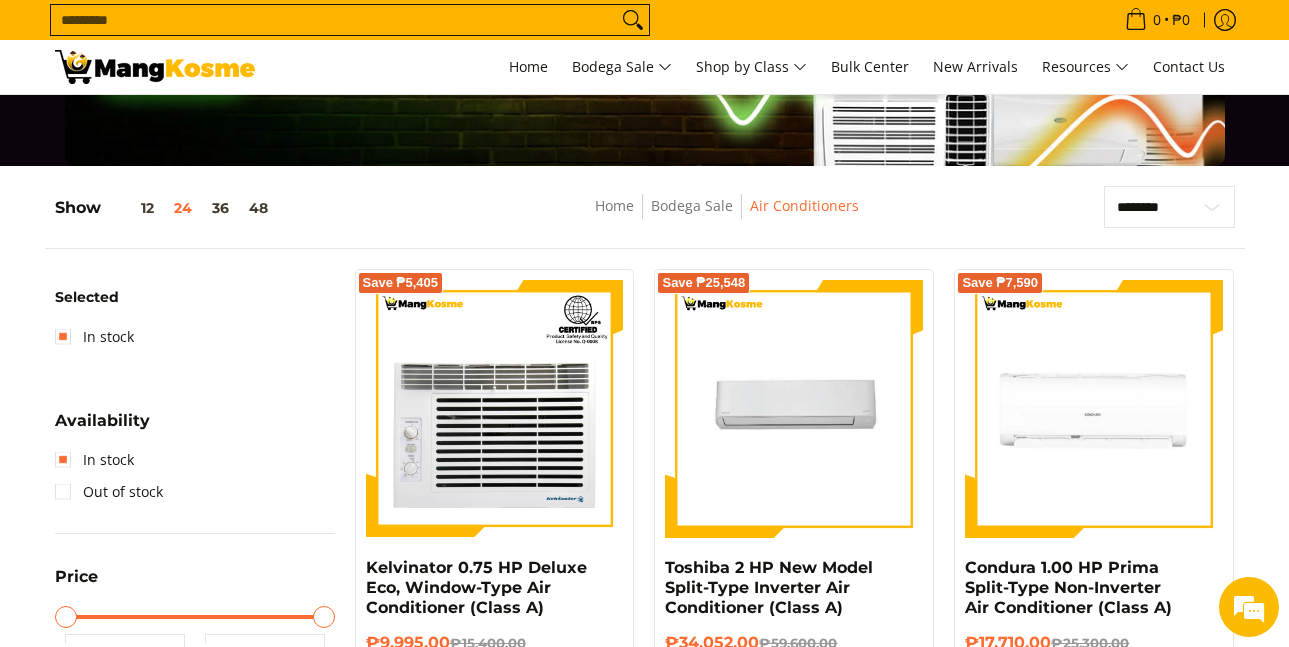 scroll, scrollTop: 62, scrollLeft: 0, axis: vertical 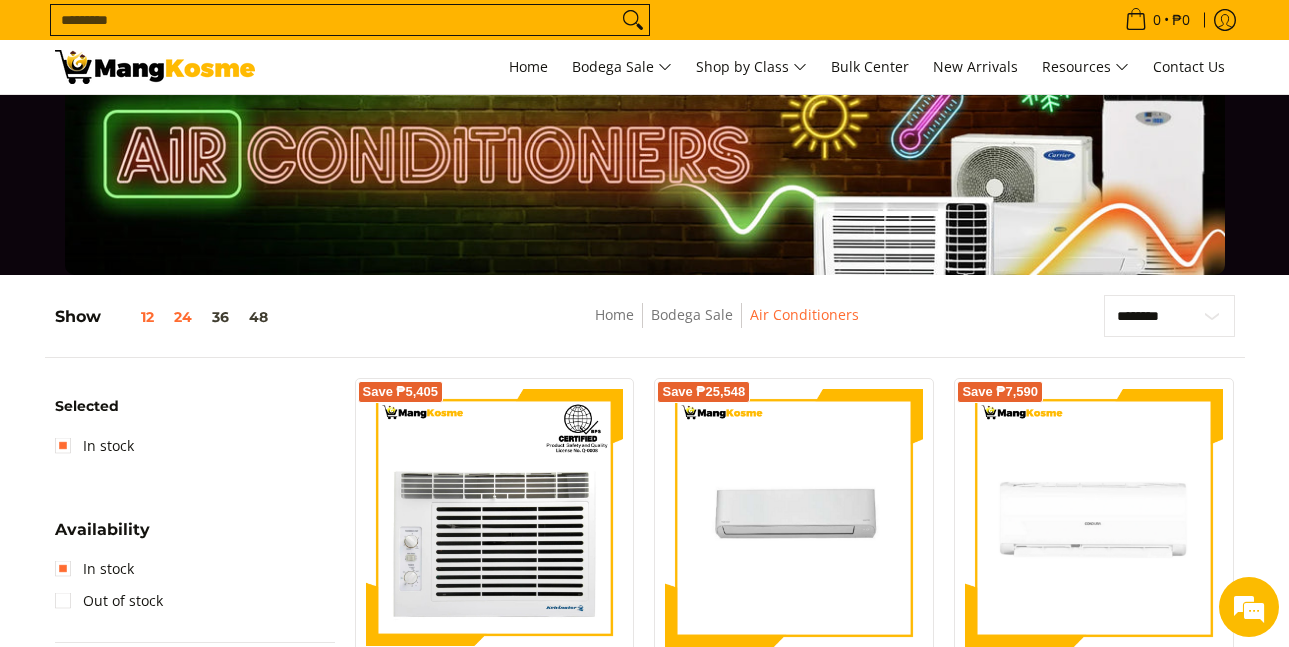 click on "12" at bounding box center (132, 317) 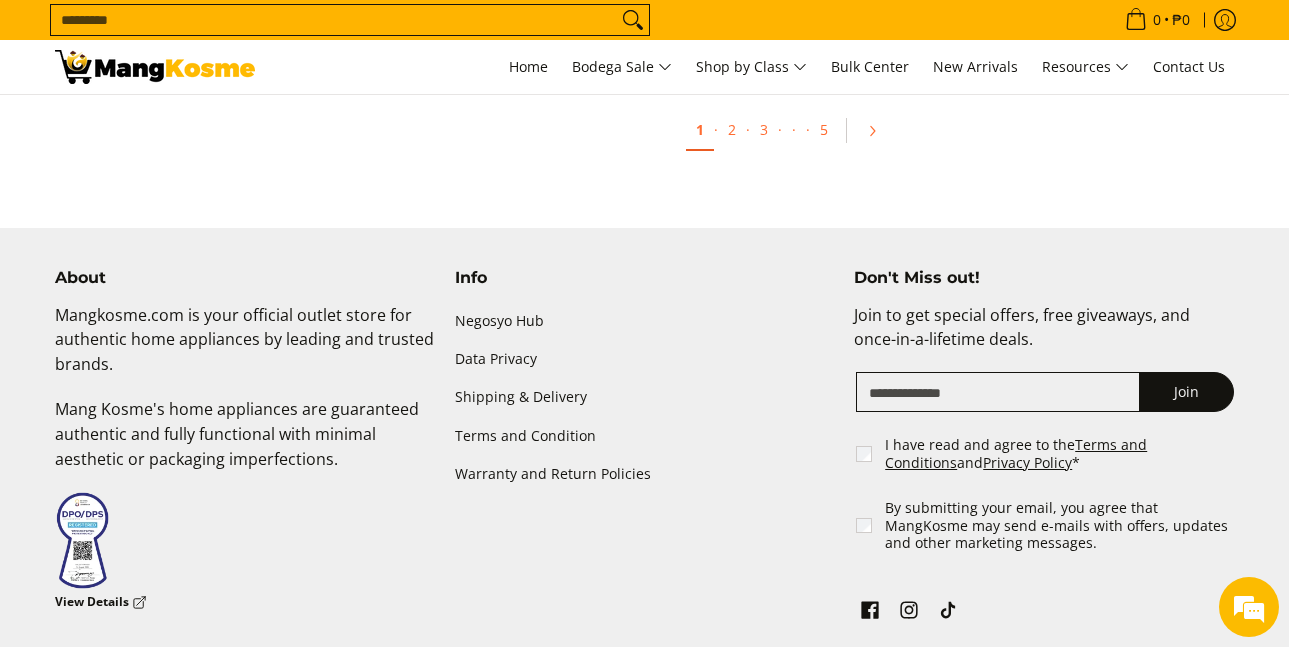 scroll, scrollTop: 2062, scrollLeft: 0, axis: vertical 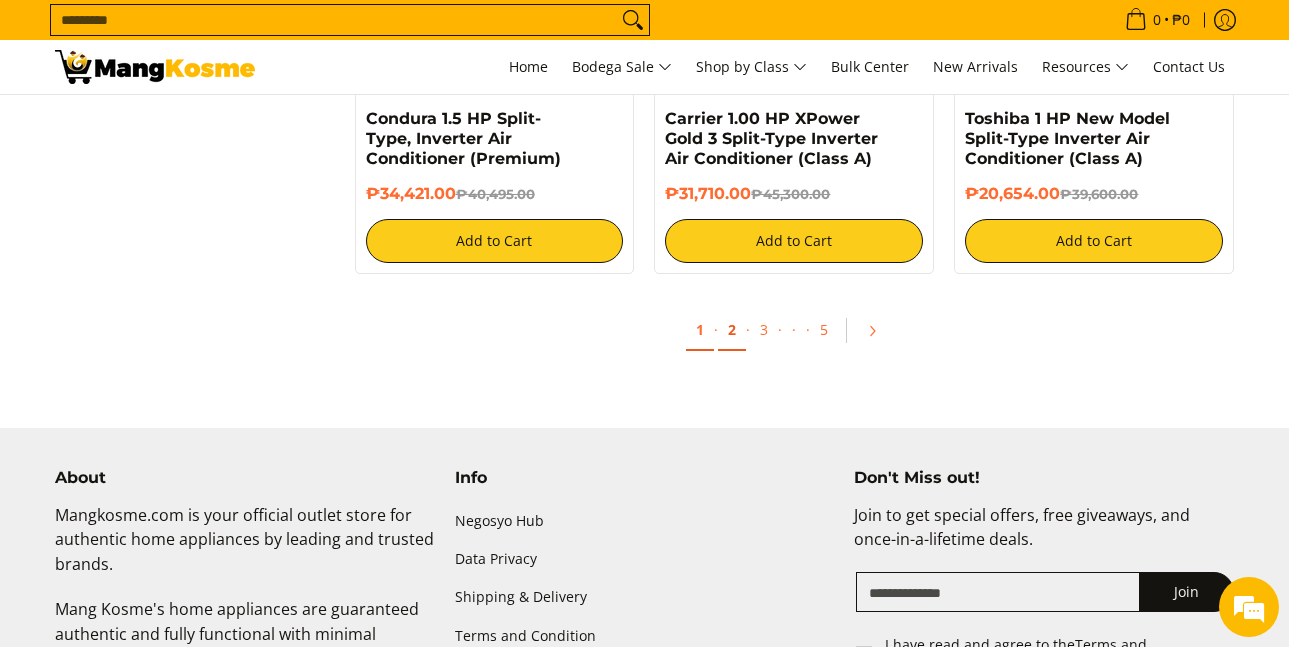 click on "2" at bounding box center [732, 330] 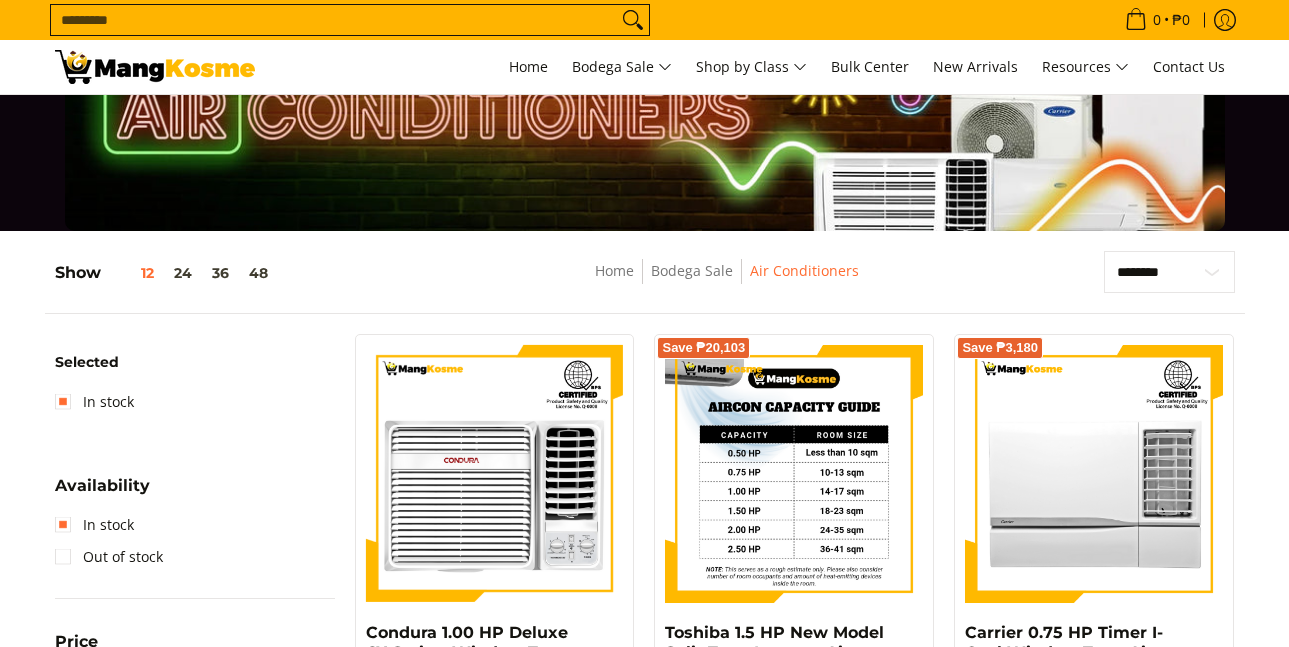 scroll, scrollTop: 0, scrollLeft: 0, axis: both 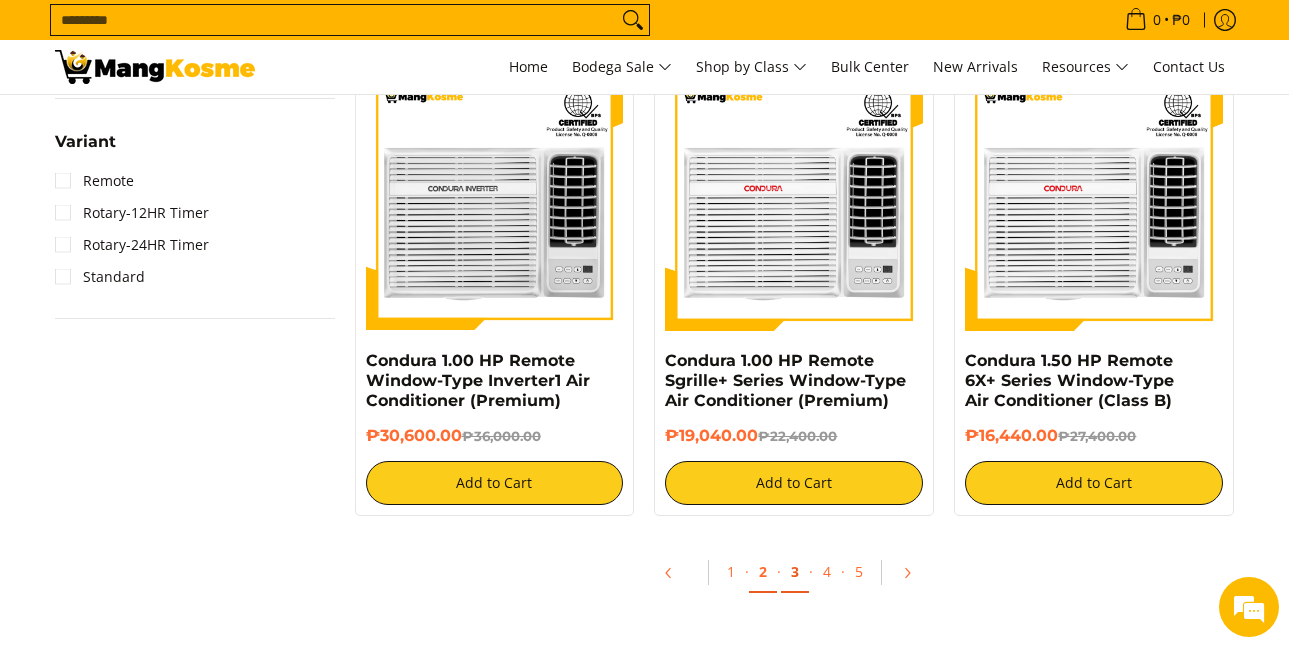 click on "3" at bounding box center [795, 572] 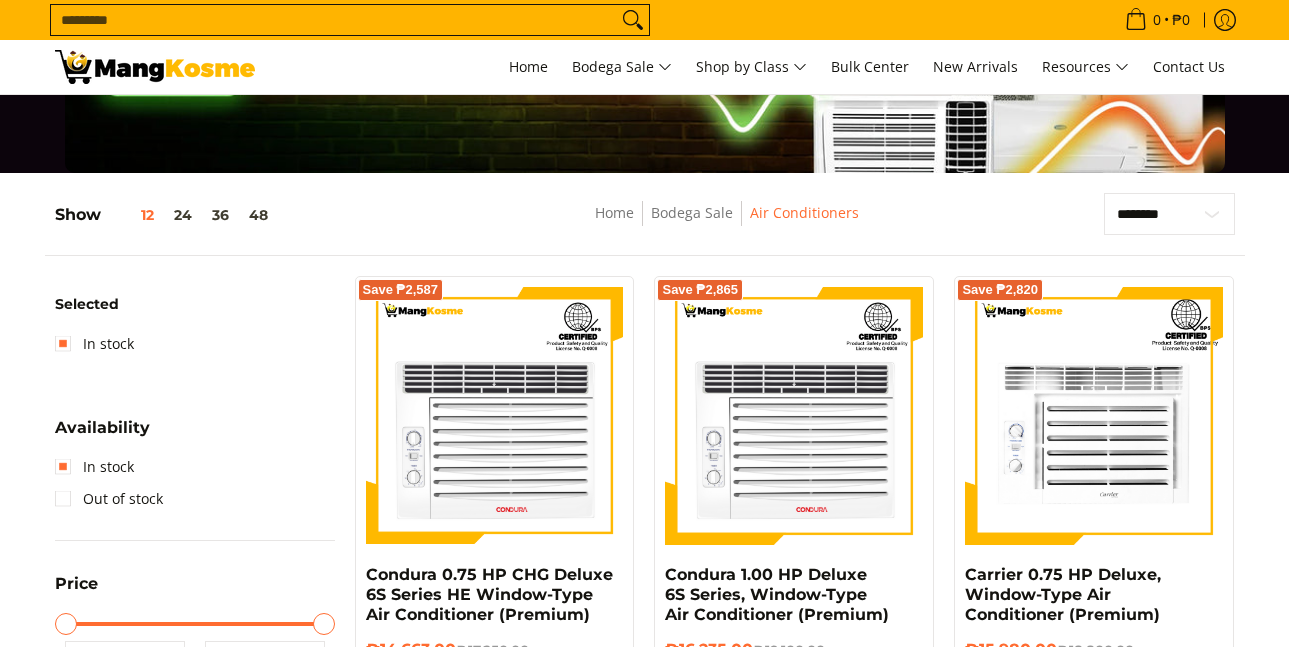 scroll, scrollTop: 0, scrollLeft: 0, axis: both 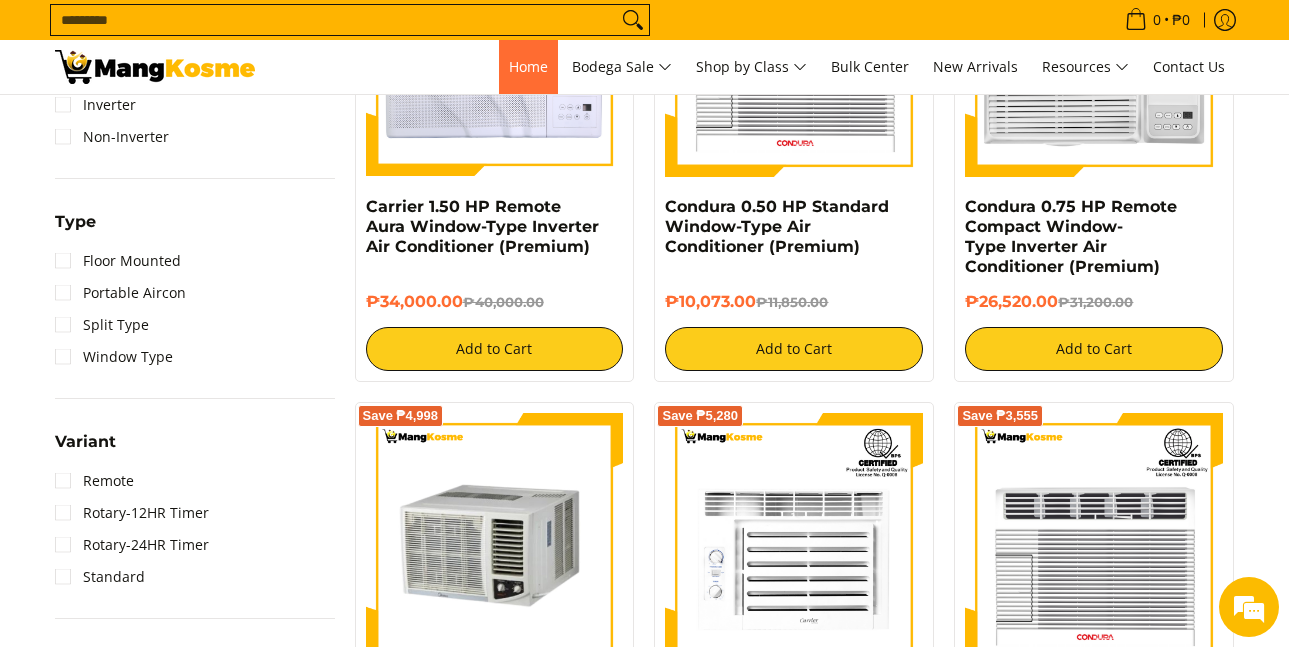 click on "Home" at bounding box center (528, 66) 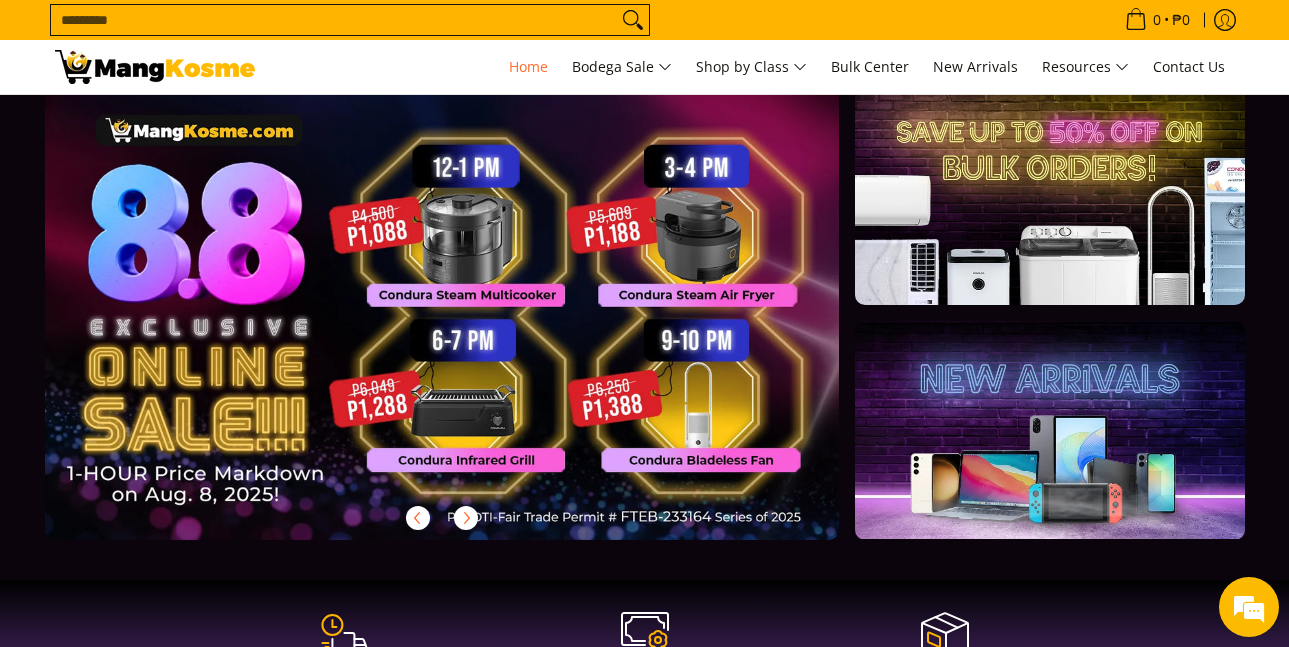 scroll, scrollTop: 288, scrollLeft: 0, axis: vertical 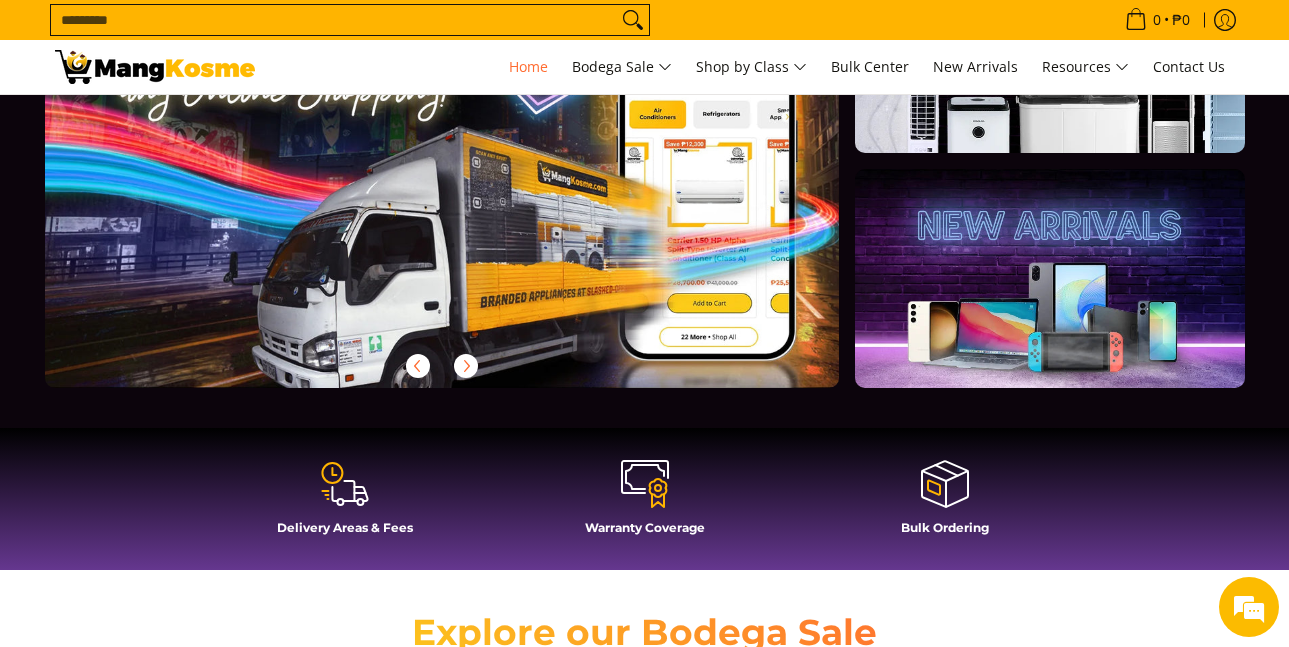 click at bounding box center [1049, 278] 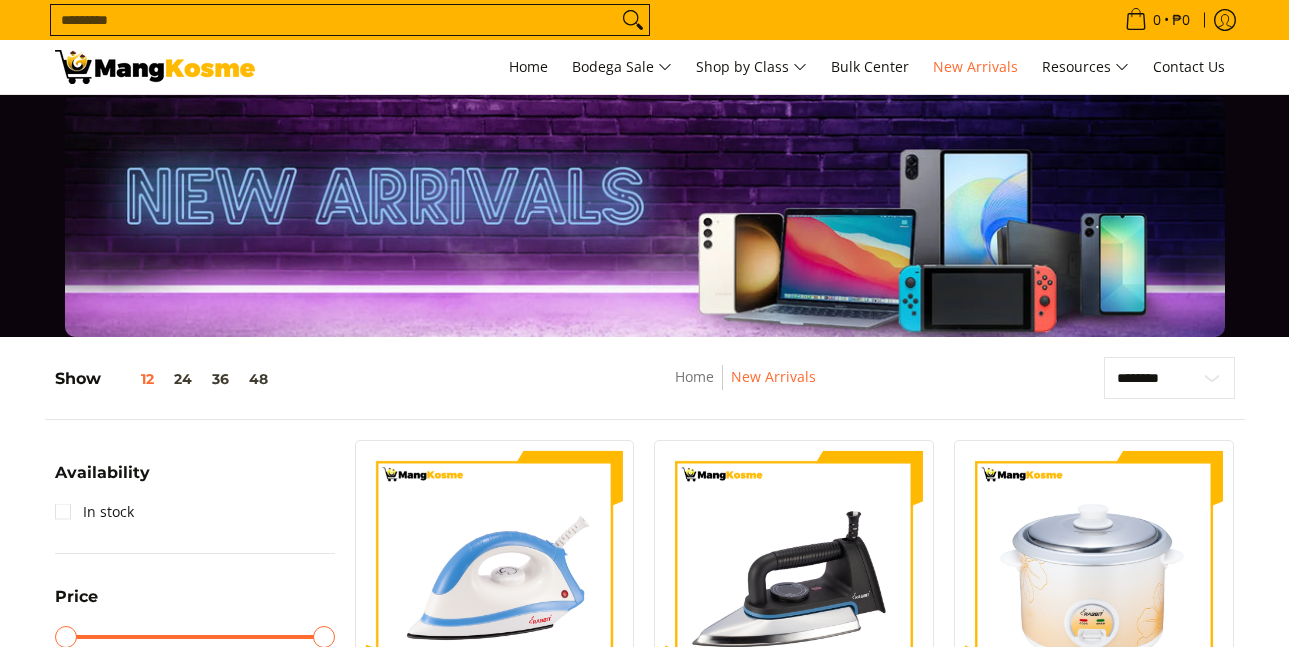 scroll, scrollTop: 200, scrollLeft: 0, axis: vertical 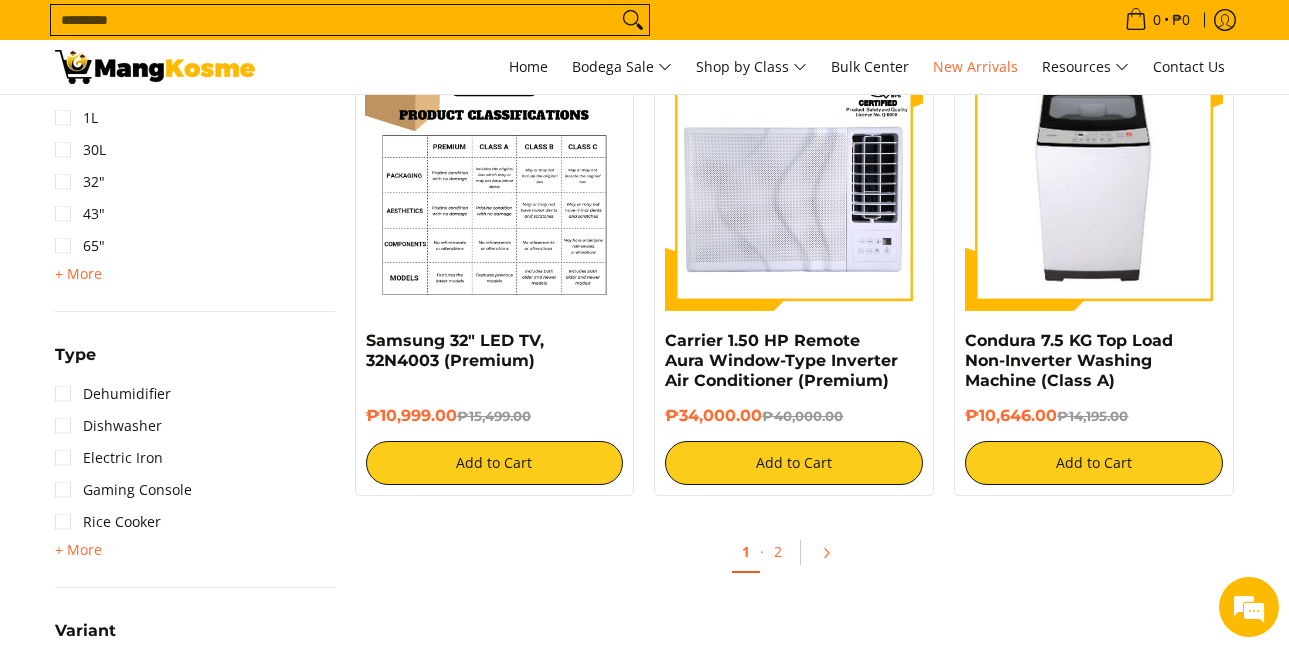 click at bounding box center (495, 182) 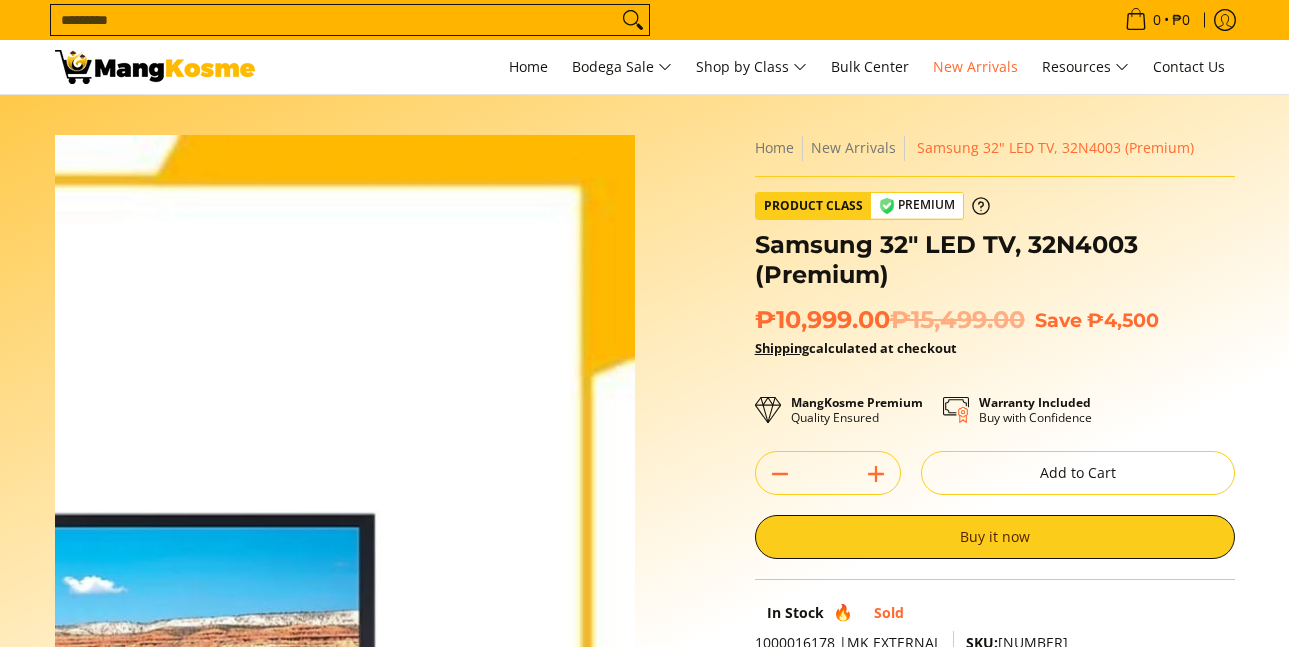 scroll, scrollTop: 0, scrollLeft: 0, axis: both 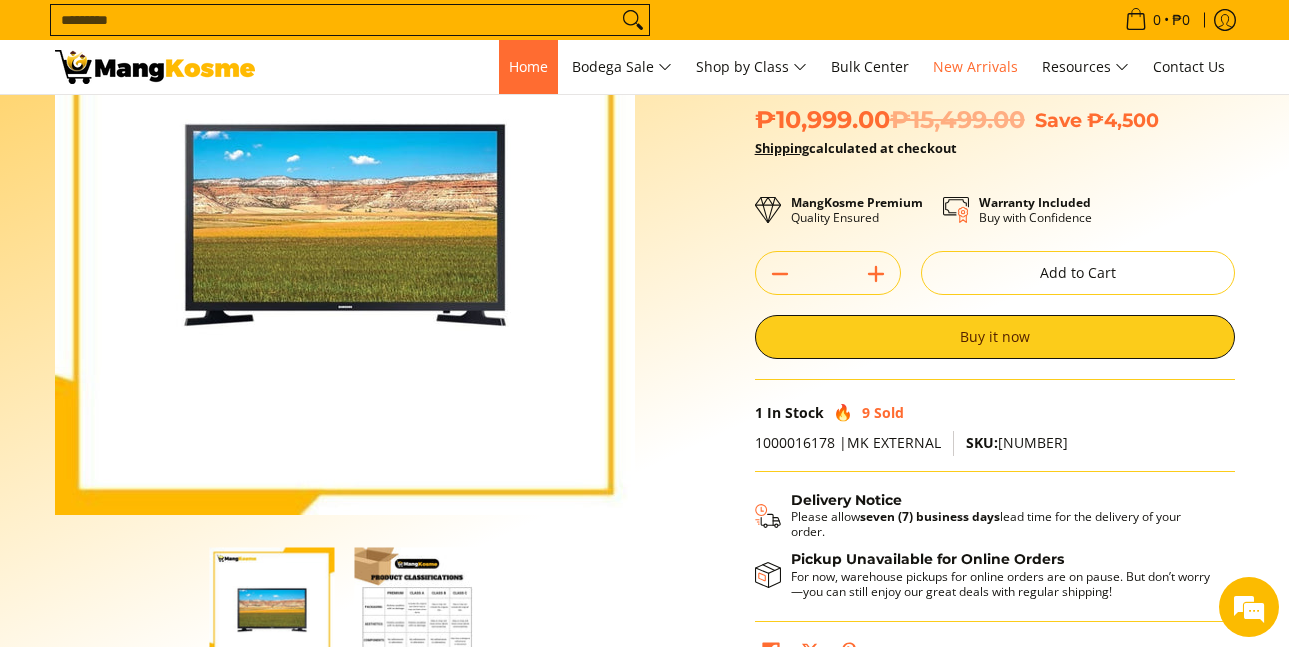 click on "Home" at bounding box center [528, 66] 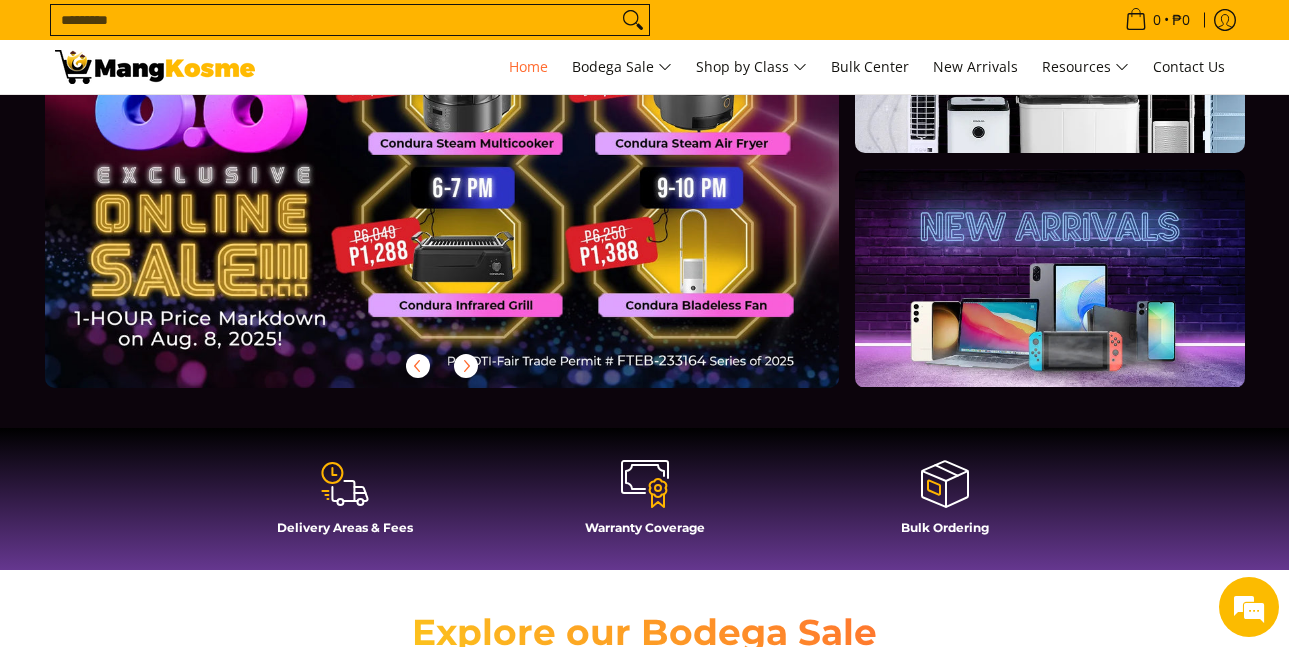 scroll, scrollTop: 600, scrollLeft: 0, axis: vertical 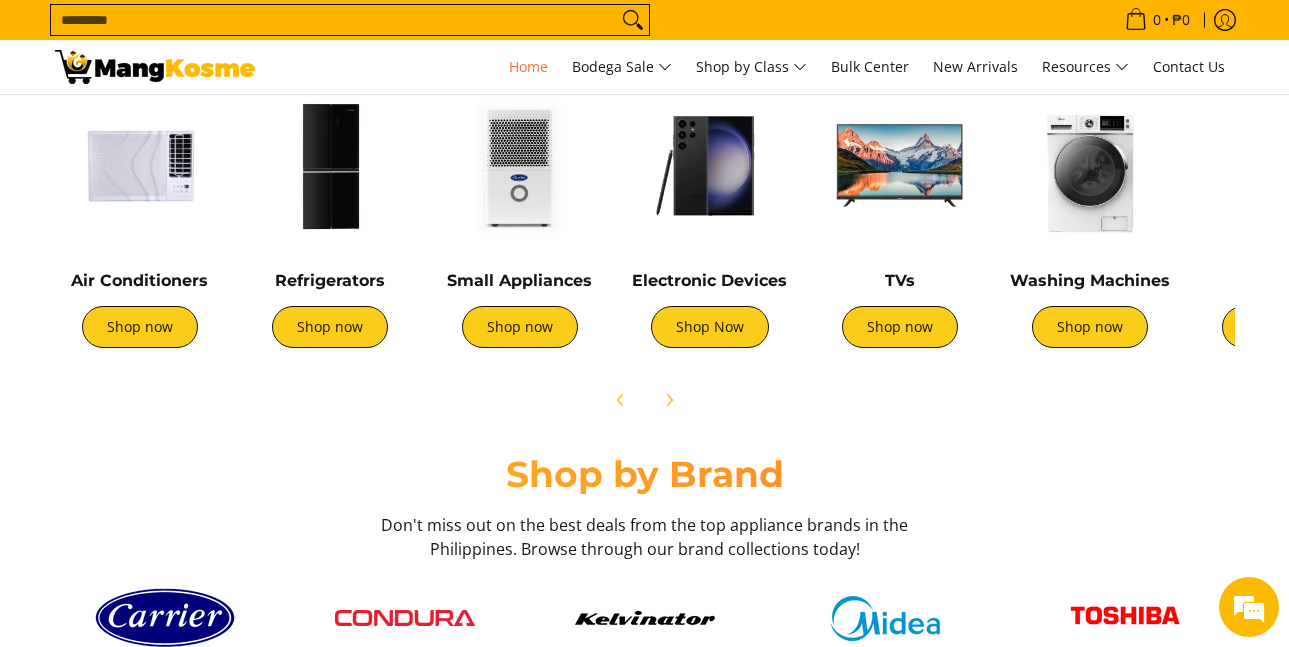 click at bounding box center [330, 166] 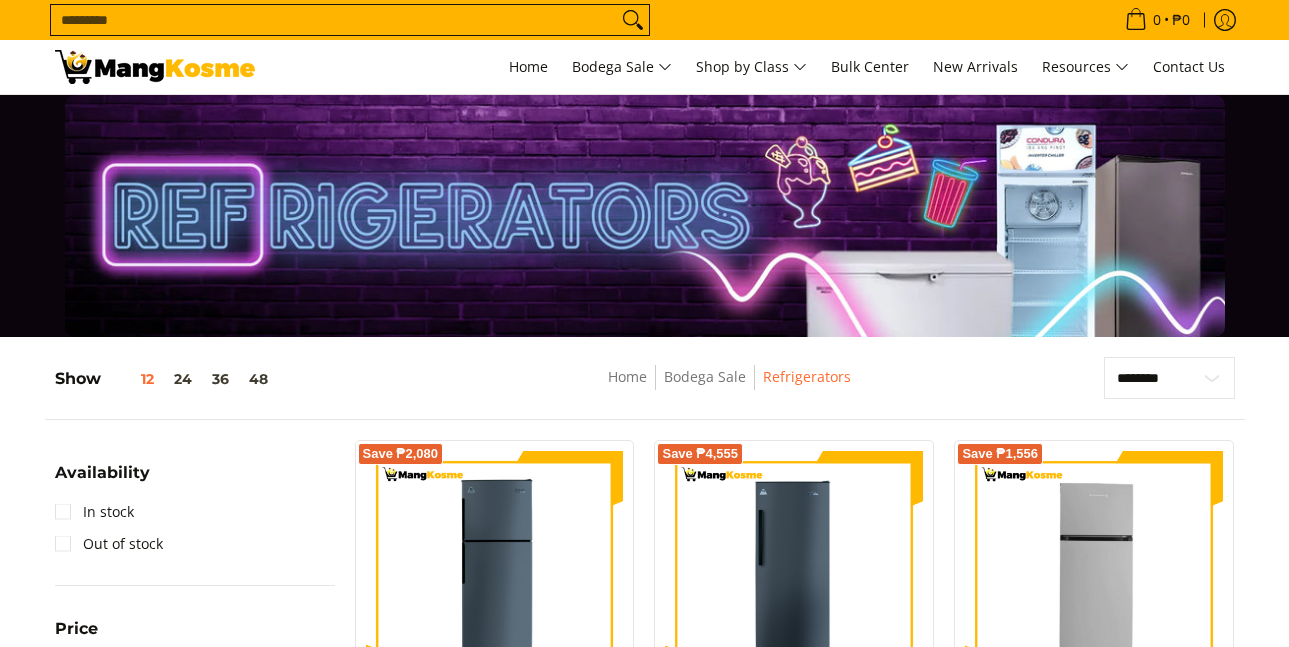 scroll, scrollTop: 0, scrollLeft: 0, axis: both 